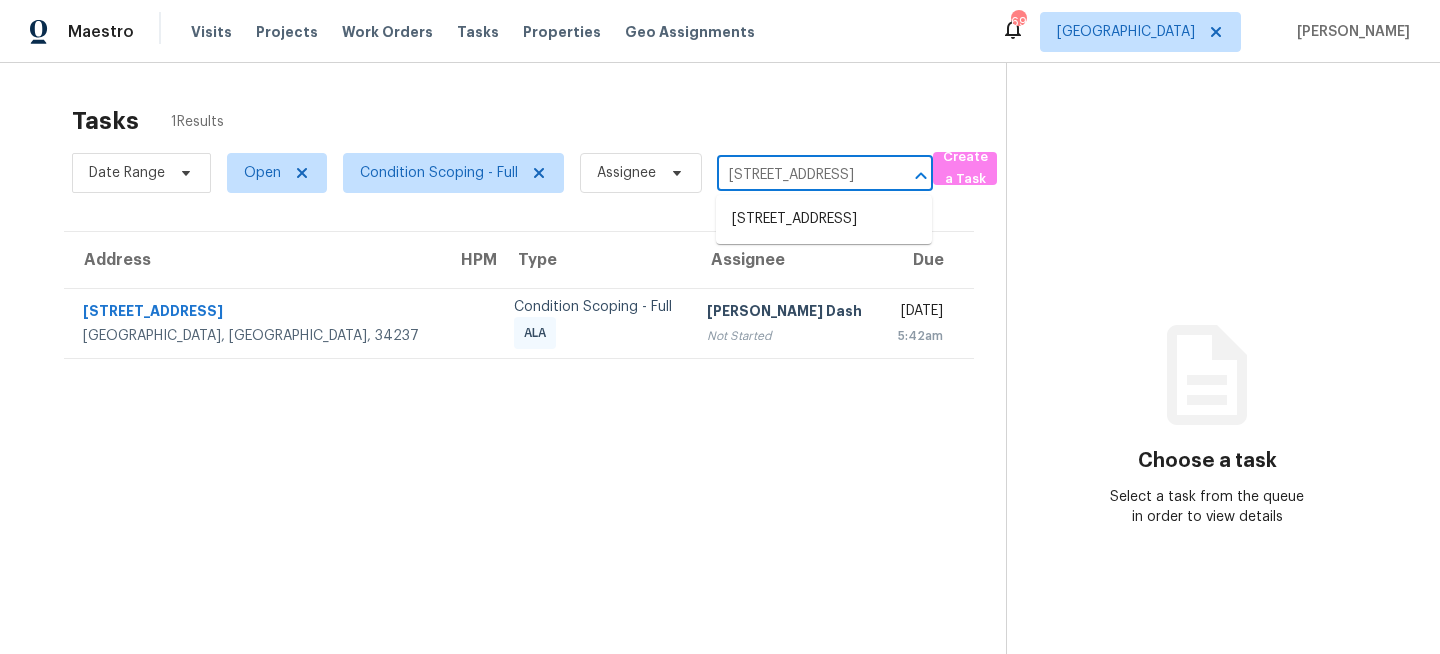 scroll, scrollTop: 0, scrollLeft: 0, axis: both 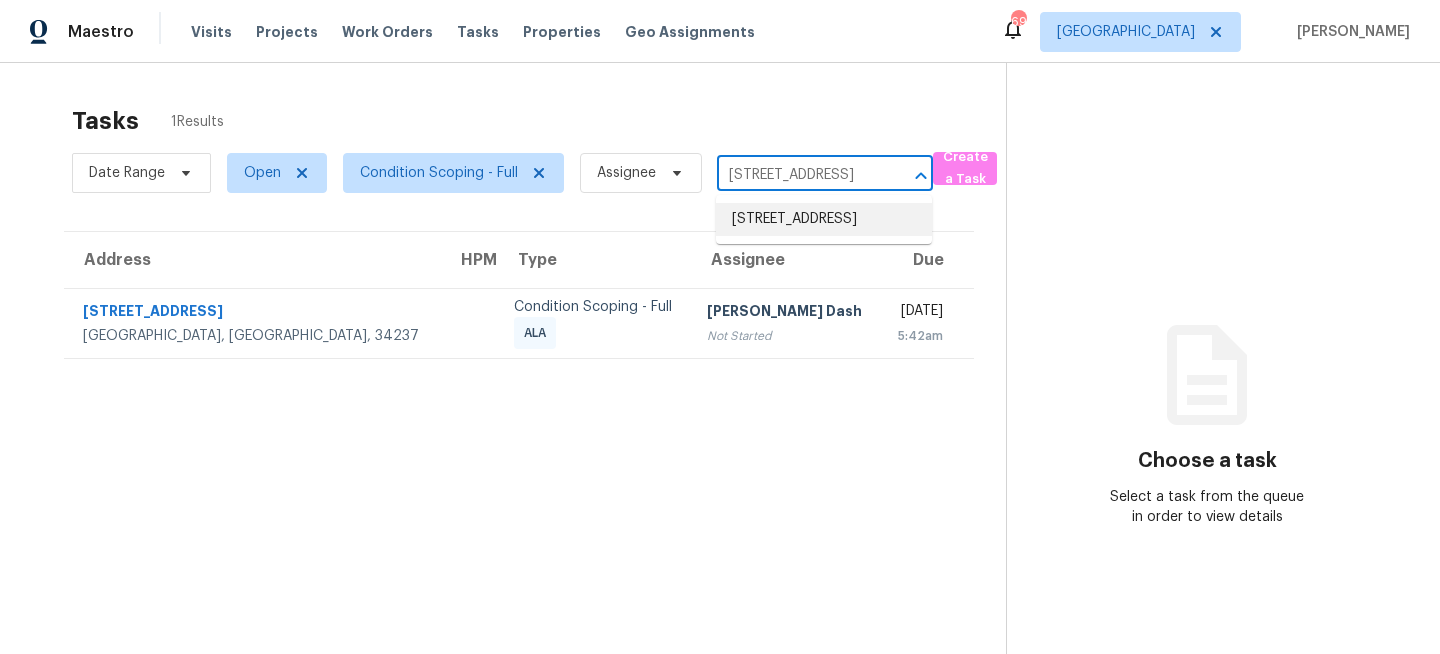 click on "9371 Mallard St, Spring Hill, FL 34606" at bounding box center [824, 219] 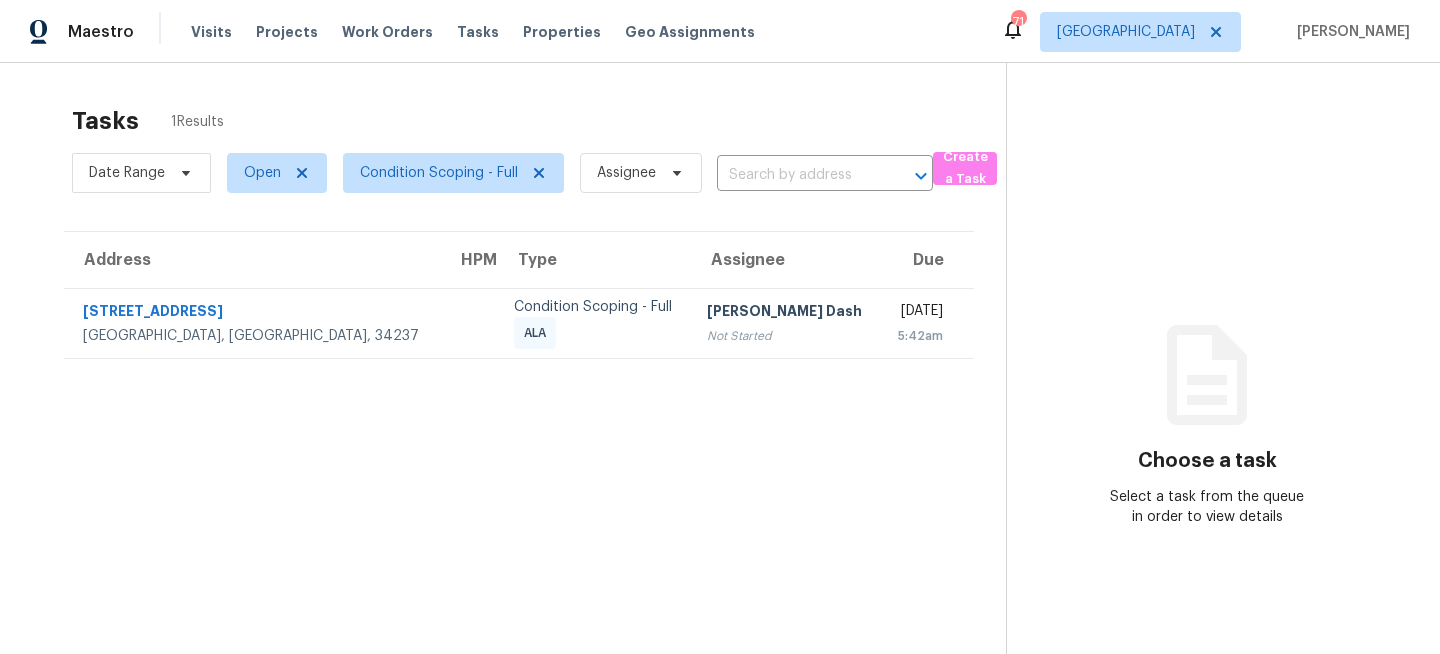 scroll, scrollTop: 0, scrollLeft: 0, axis: both 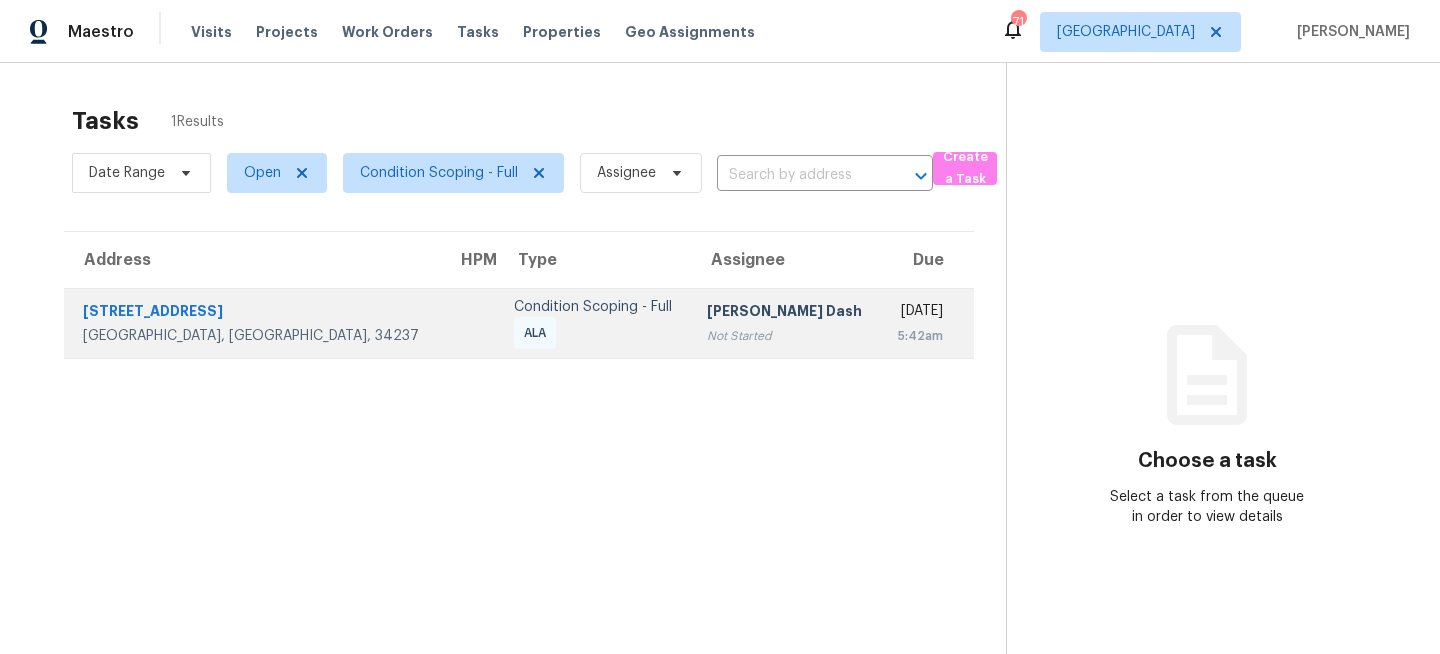 click on "[PERSON_NAME] Dash Not Started" at bounding box center [786, 323] 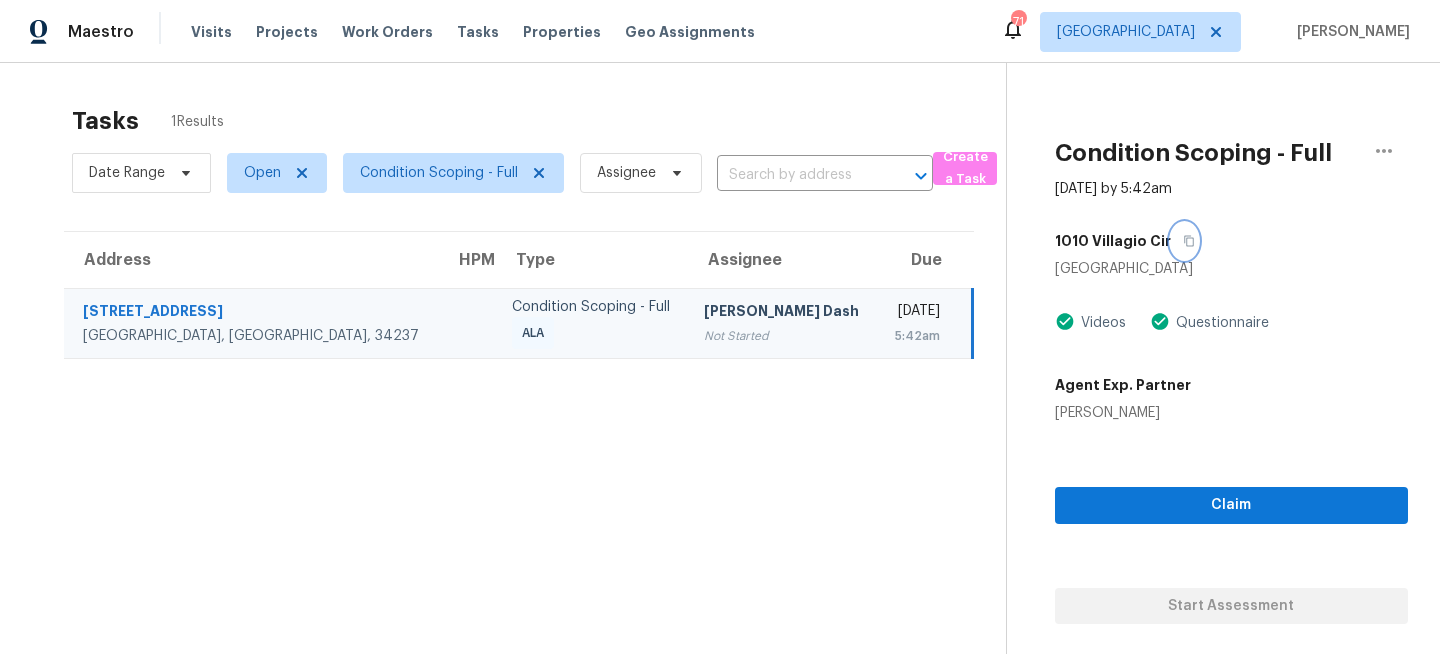 click at bounding box center (1184, 241) 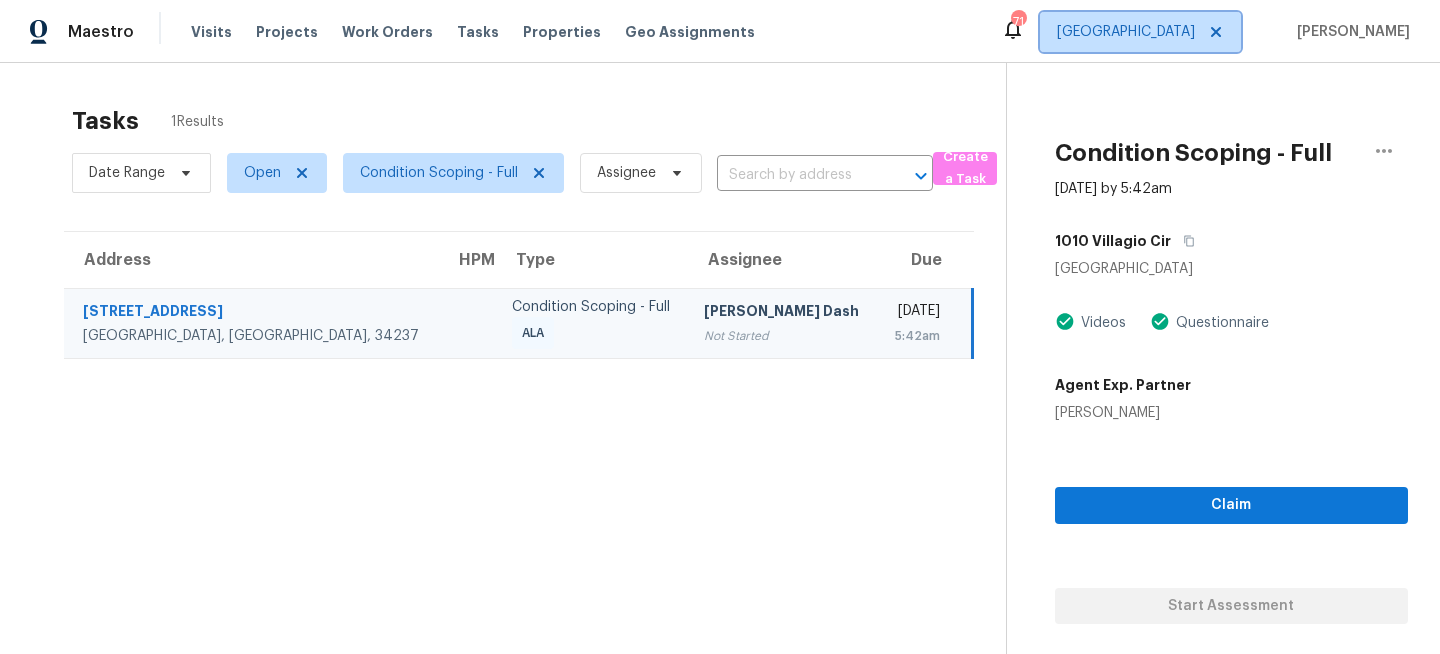 click on "[GEOGRAPHIC_DATA]" at bounding box center (1140, 32) 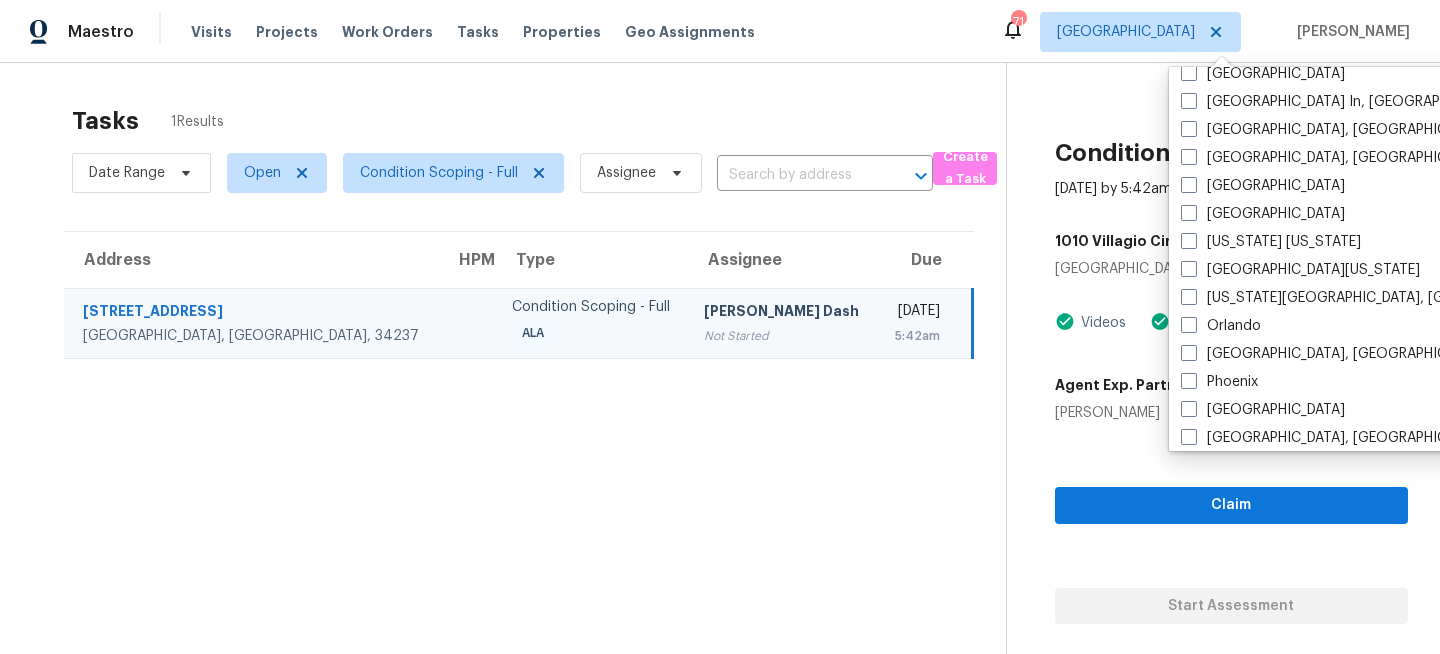 scroll, scrollTop: 933, scrollLeft: 0, axis: vertical 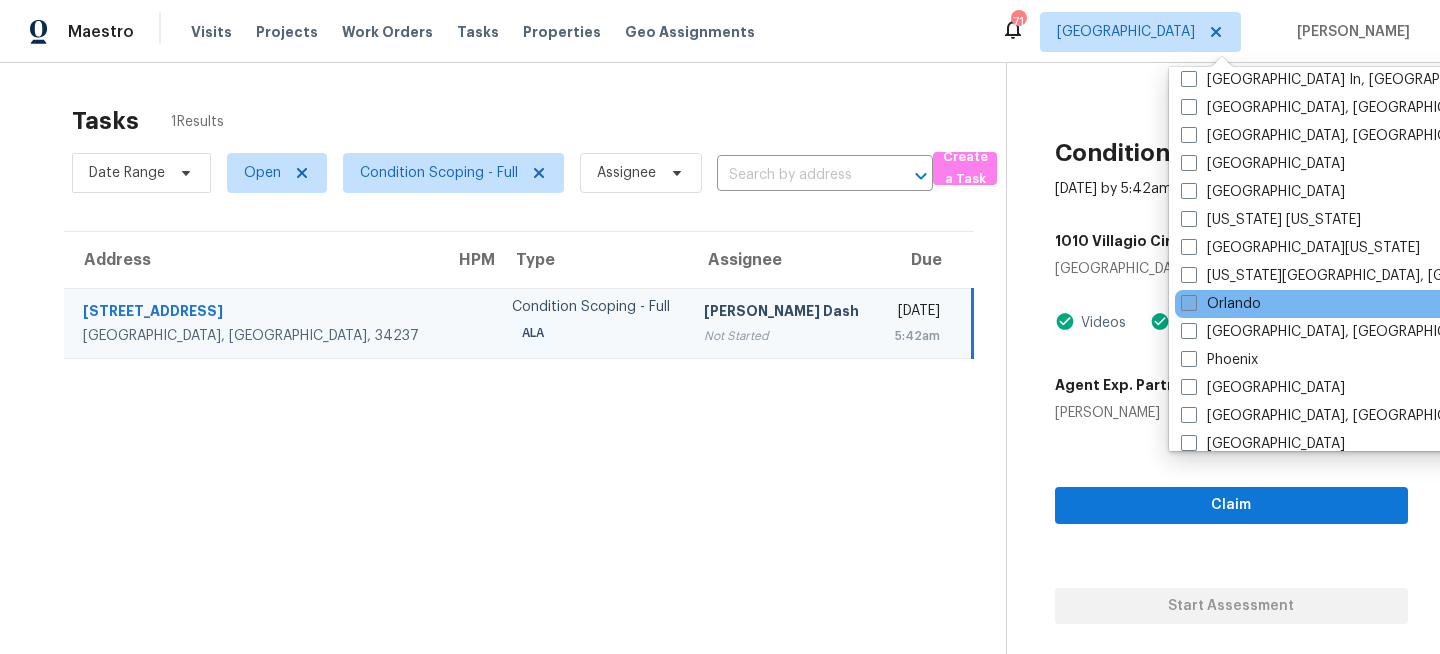 click on "Orlando" at bounding box center (1221, 304) 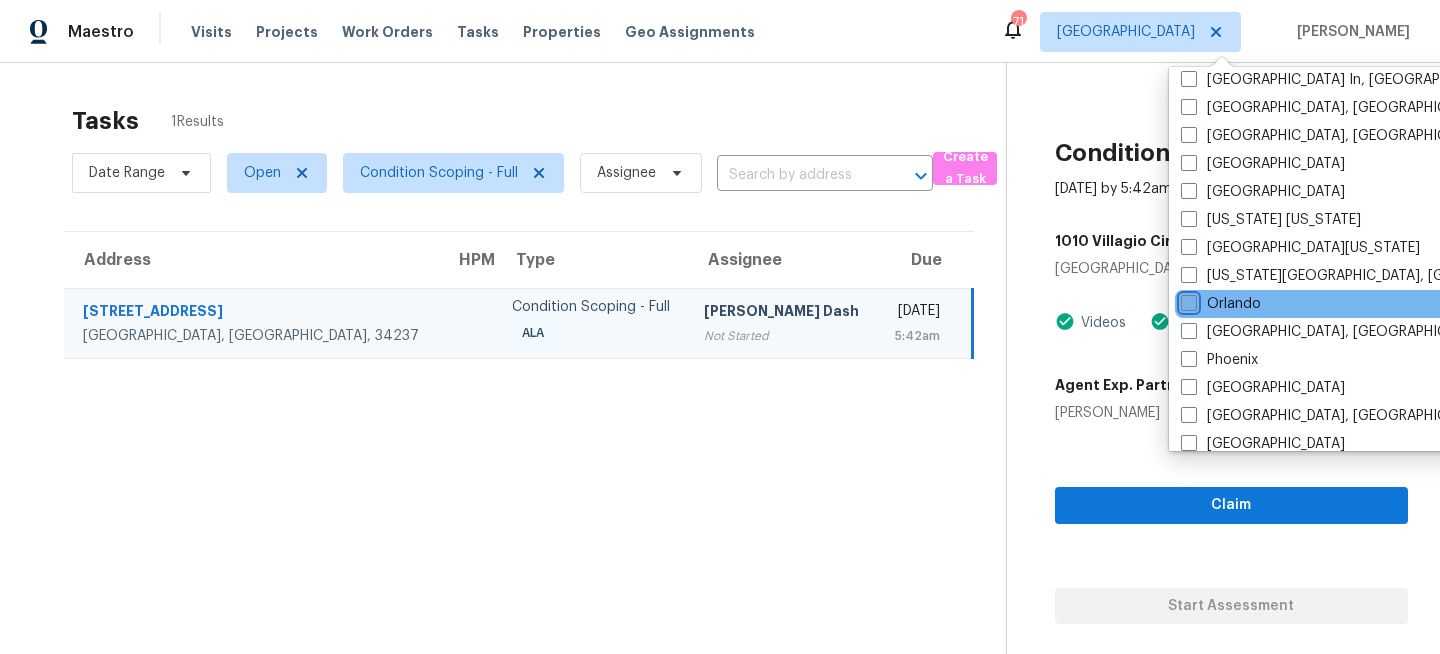click on "Orlando" at bounding box center [1187, 300] 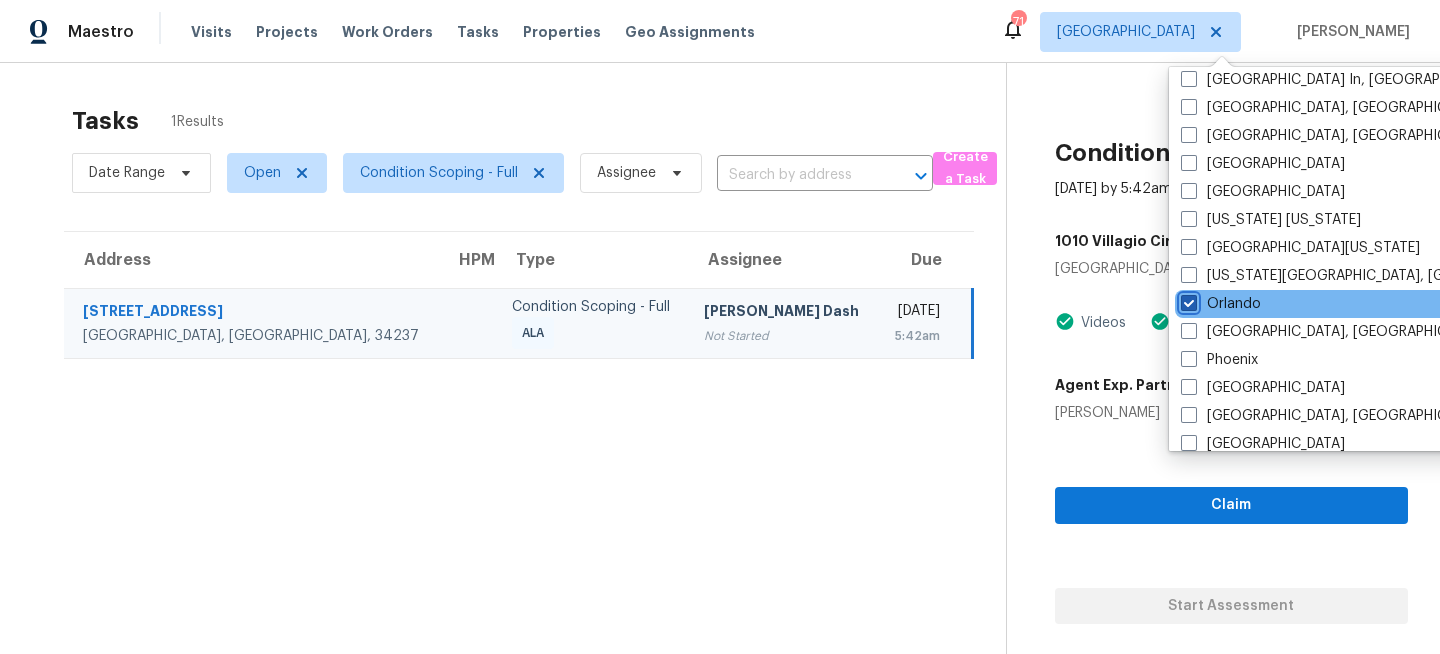 checkbox on "true" 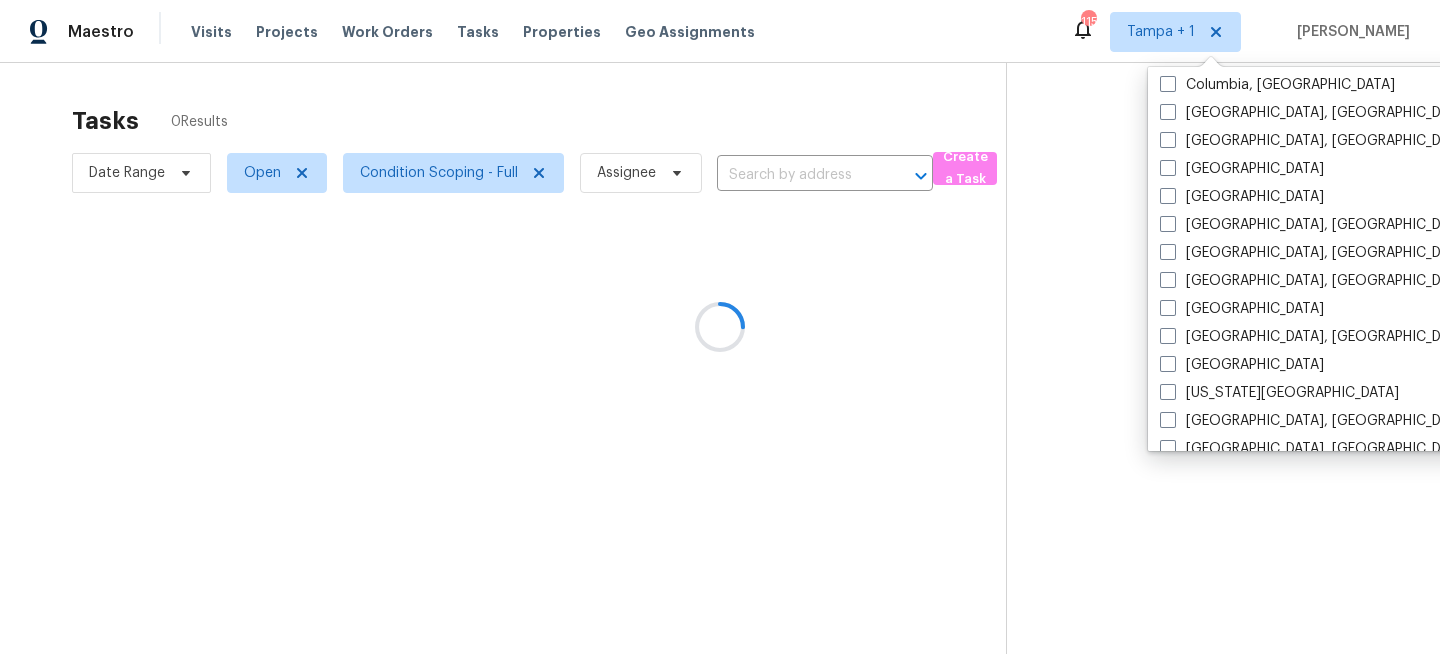 scroll, scrollTop: 0, scrollLeft: 0, axis: both 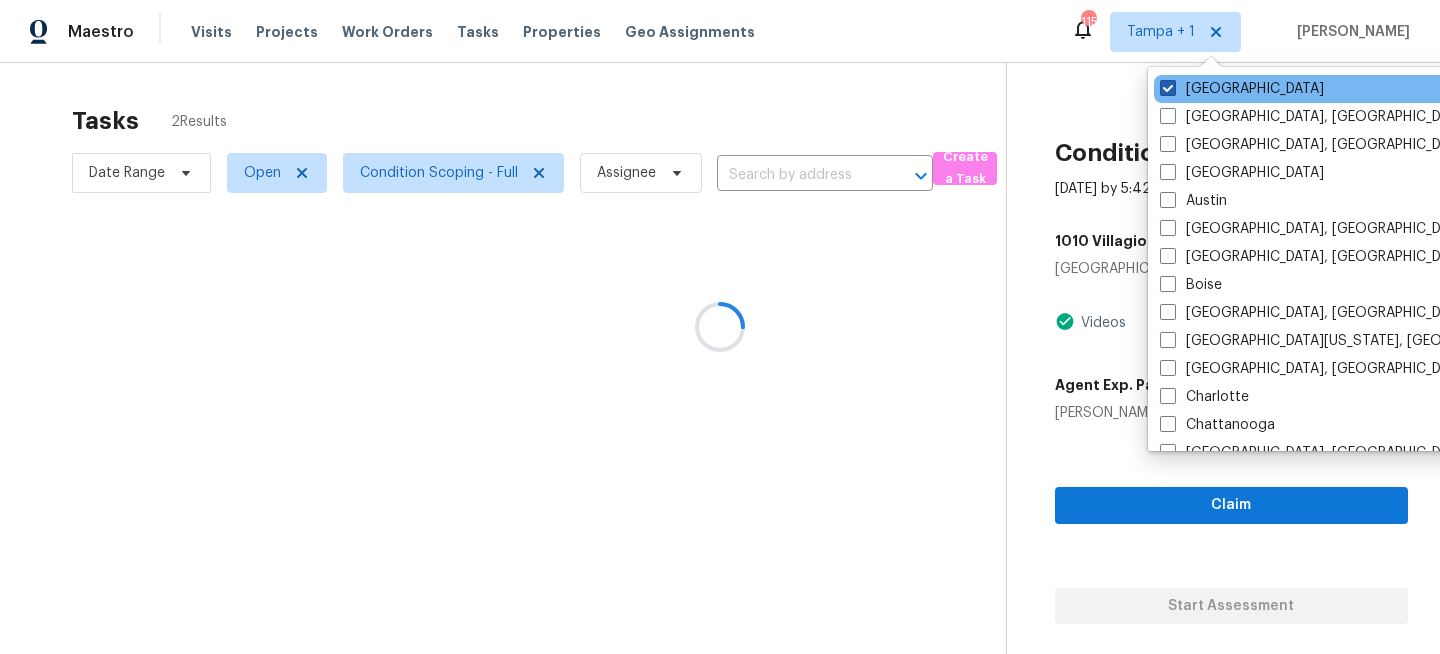 click on "[GEOGRAPHIC_DATA]" at bounding box center (1242, 89) 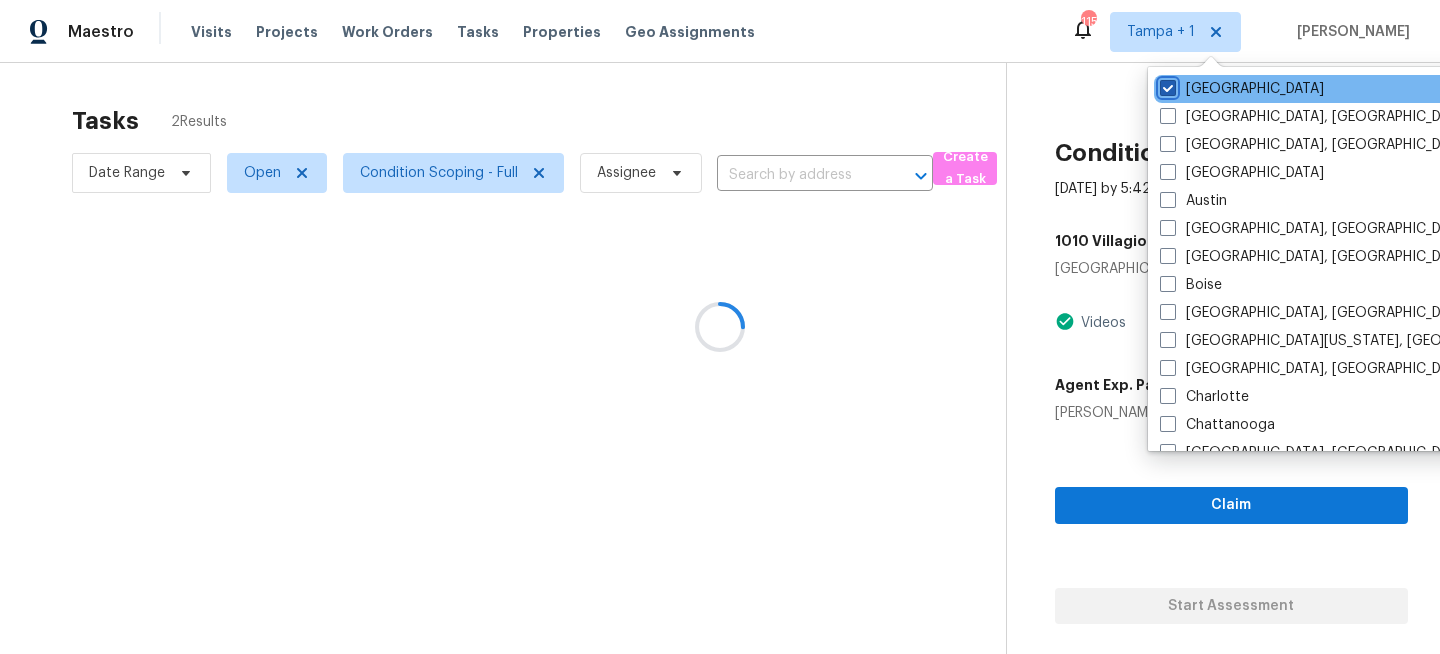 click on "Tampa" at bounding box center [1166, 85] 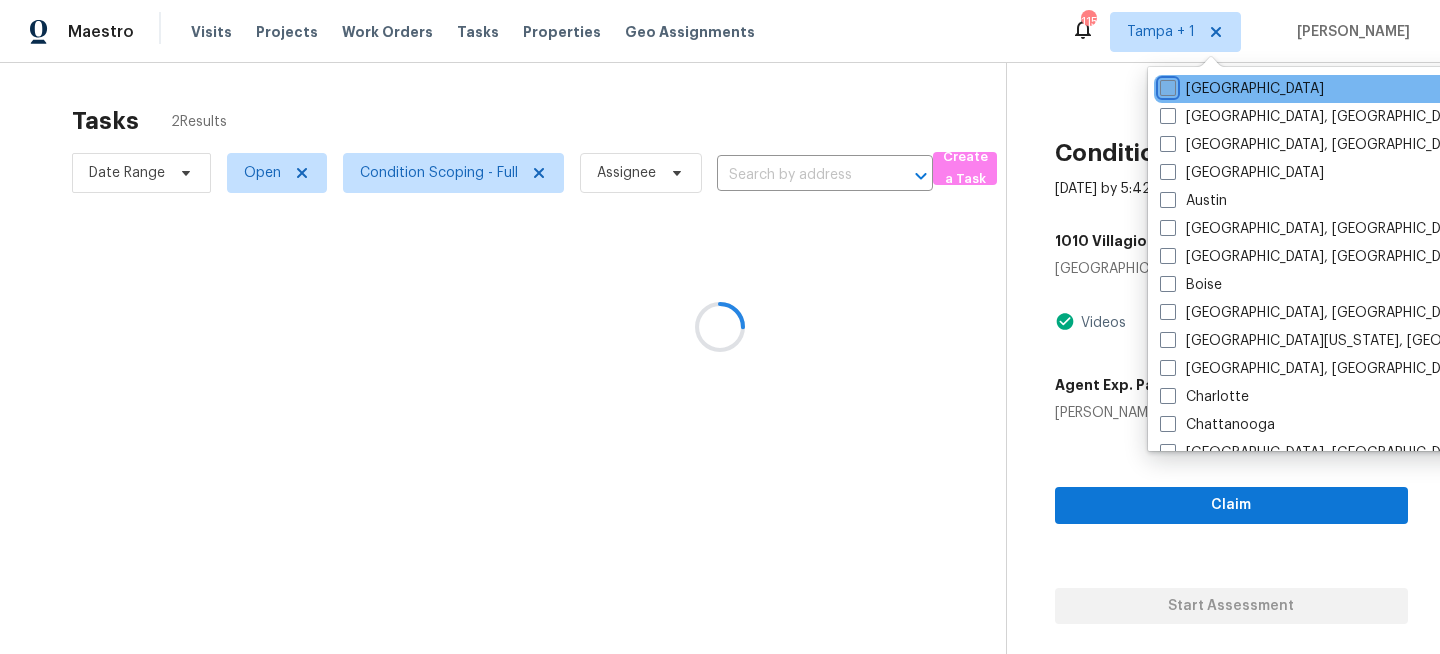 checkbox on "false" 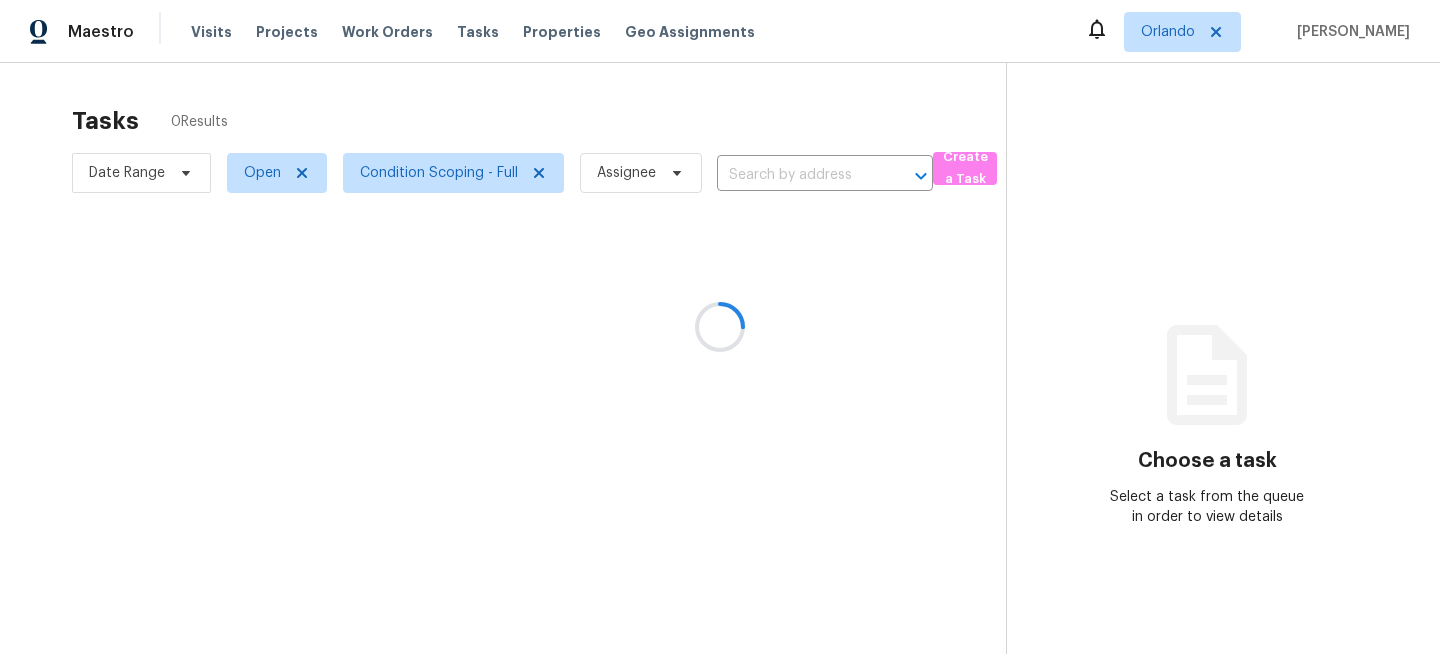 scroll, scrollTop: 0, scrollLeft: 0, axis: both 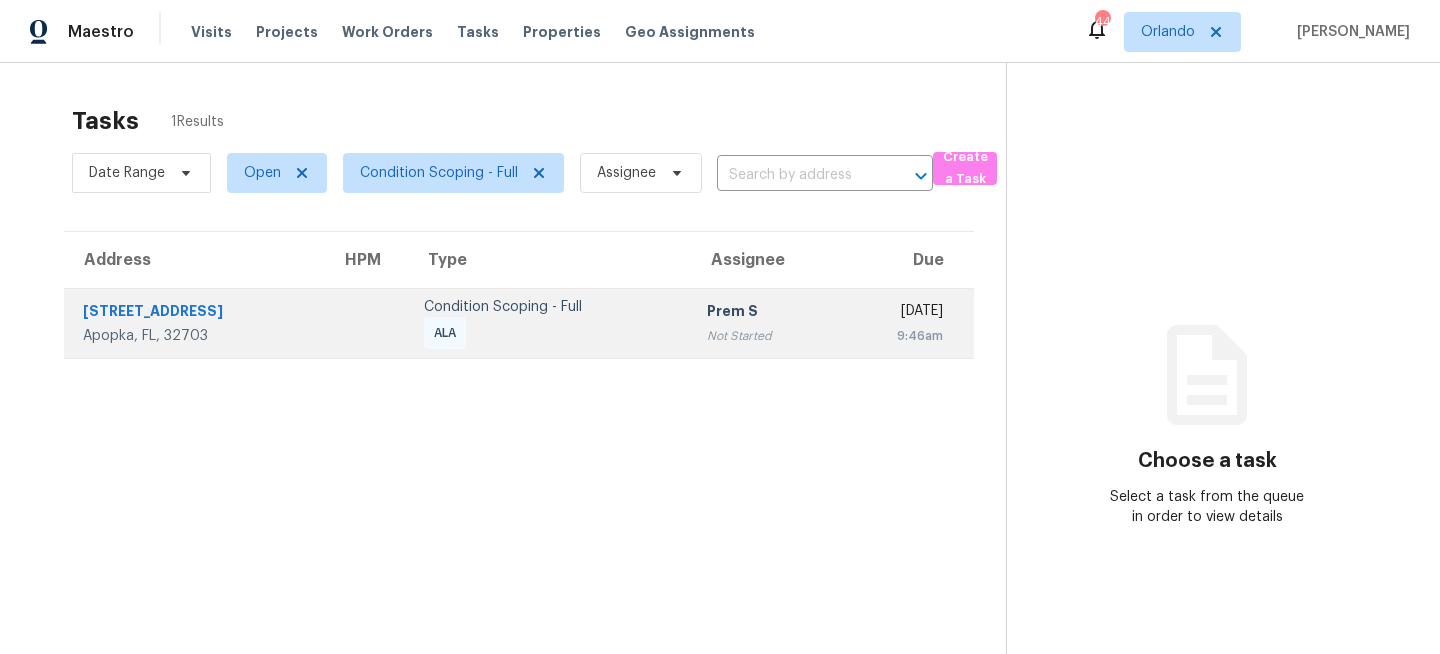 click on "Condition Scoping - Full ALA" at bounding box center [549, 323] 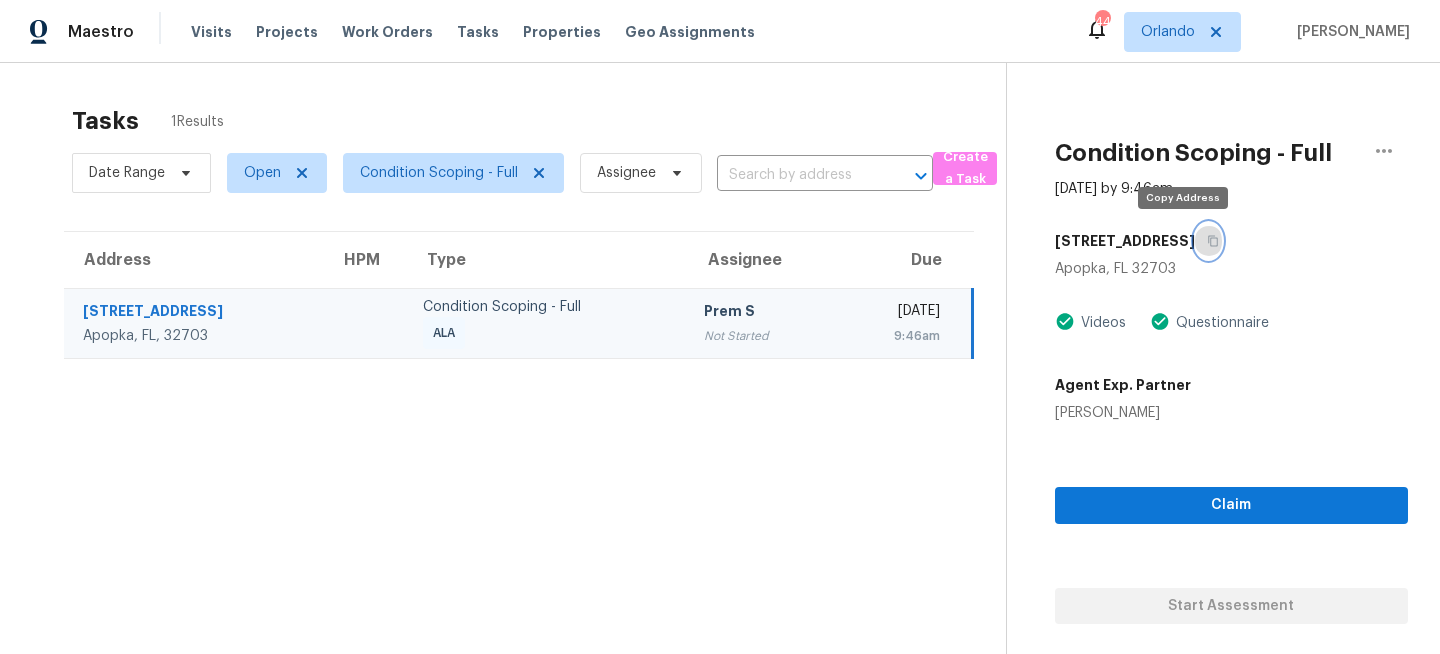 click 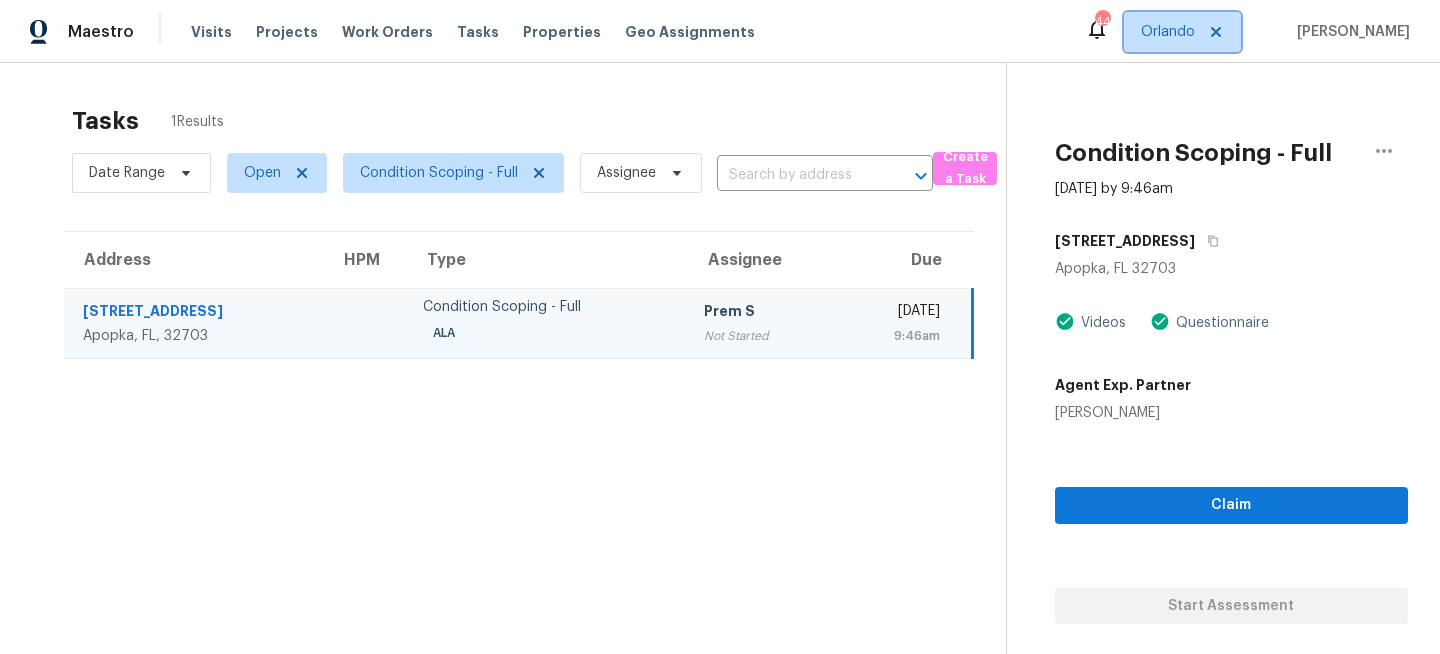 click on "Orlando" at bounding box center (1168, 32) 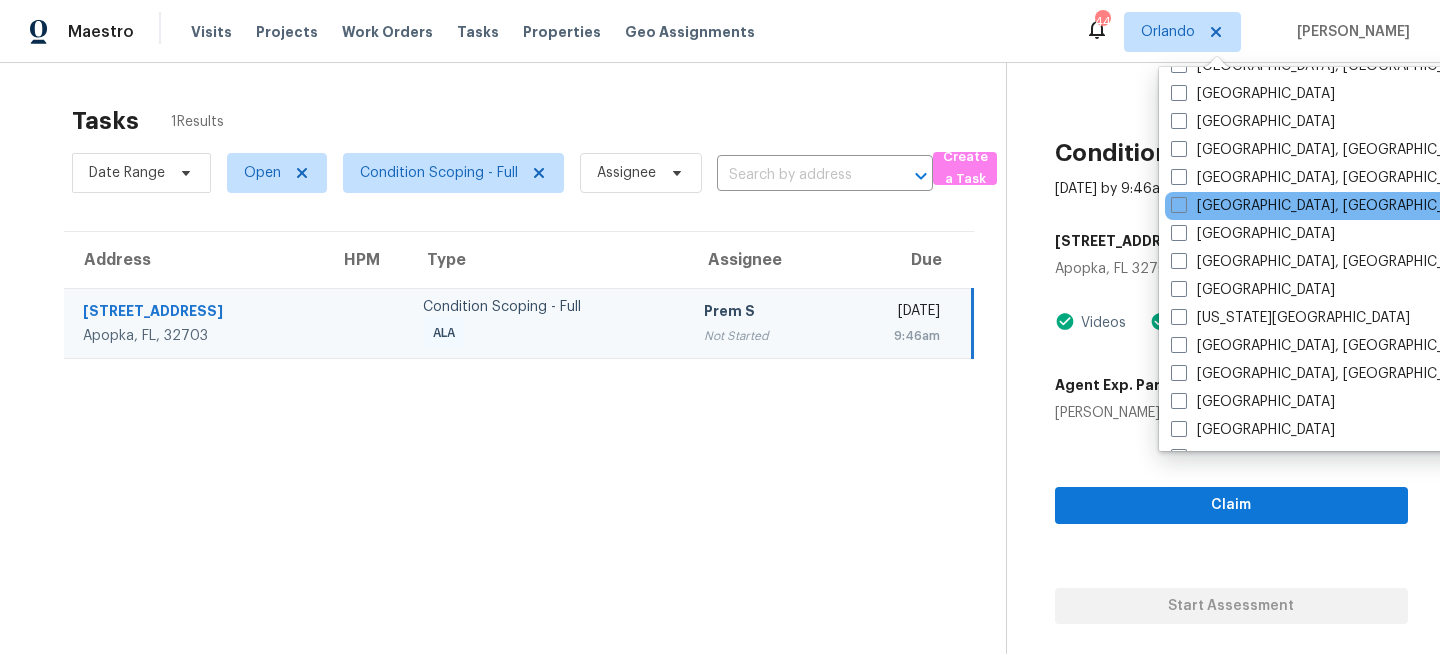 scroll, scrollTop: 652, scrollLeft: 0, axis: vertical 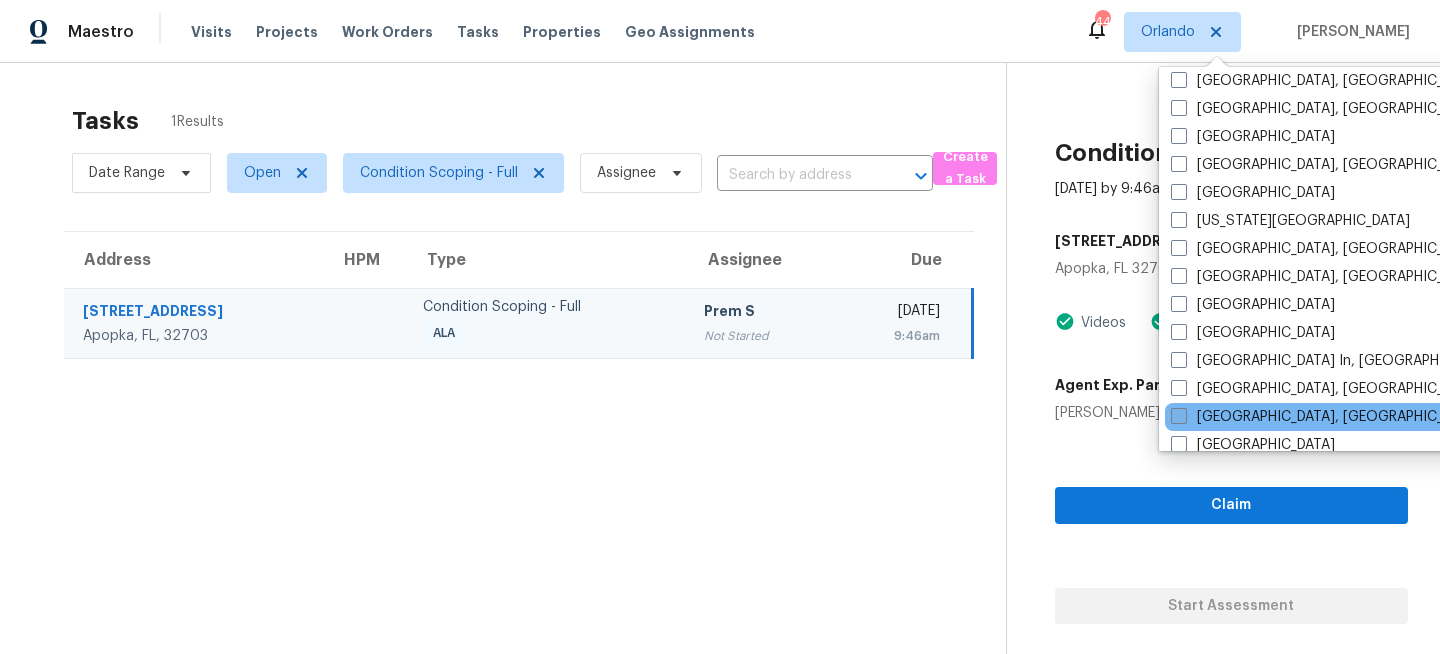 click on "Miami, FL" at bounding box center (1326, 417) 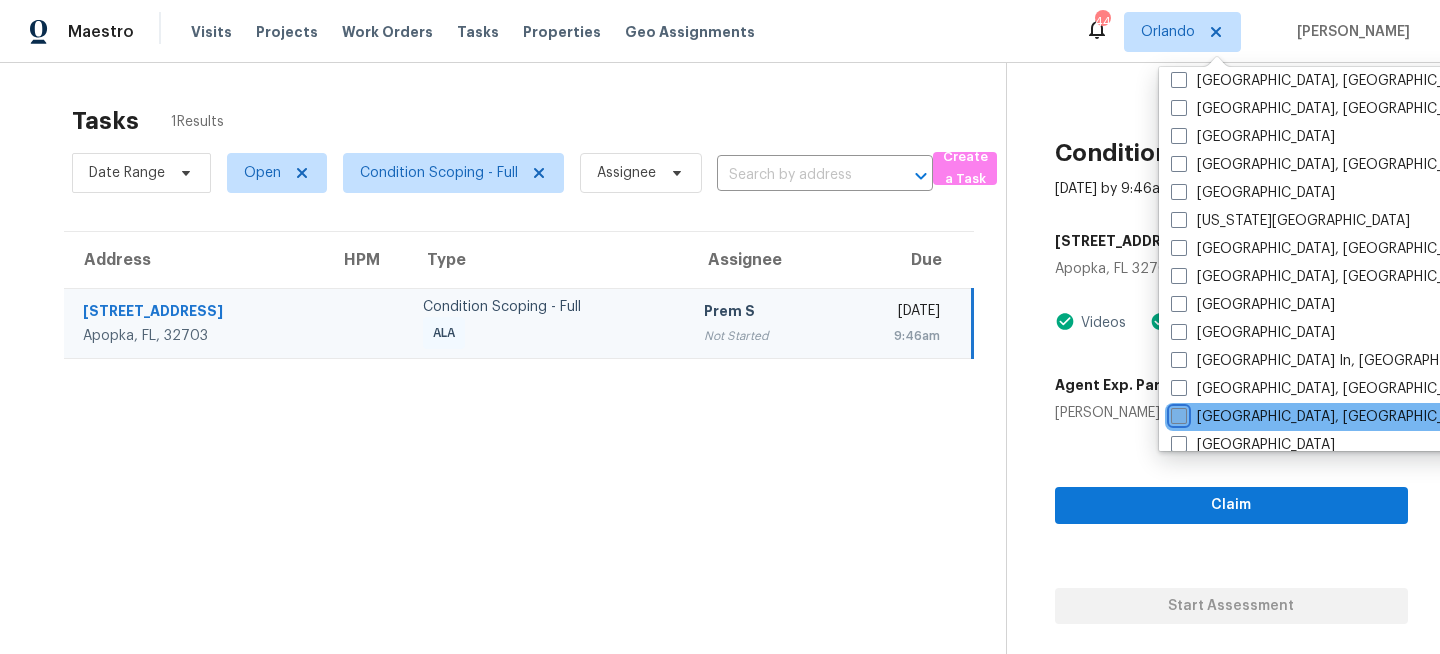click on "Miami, FL" at bounding box center (1177, 413) 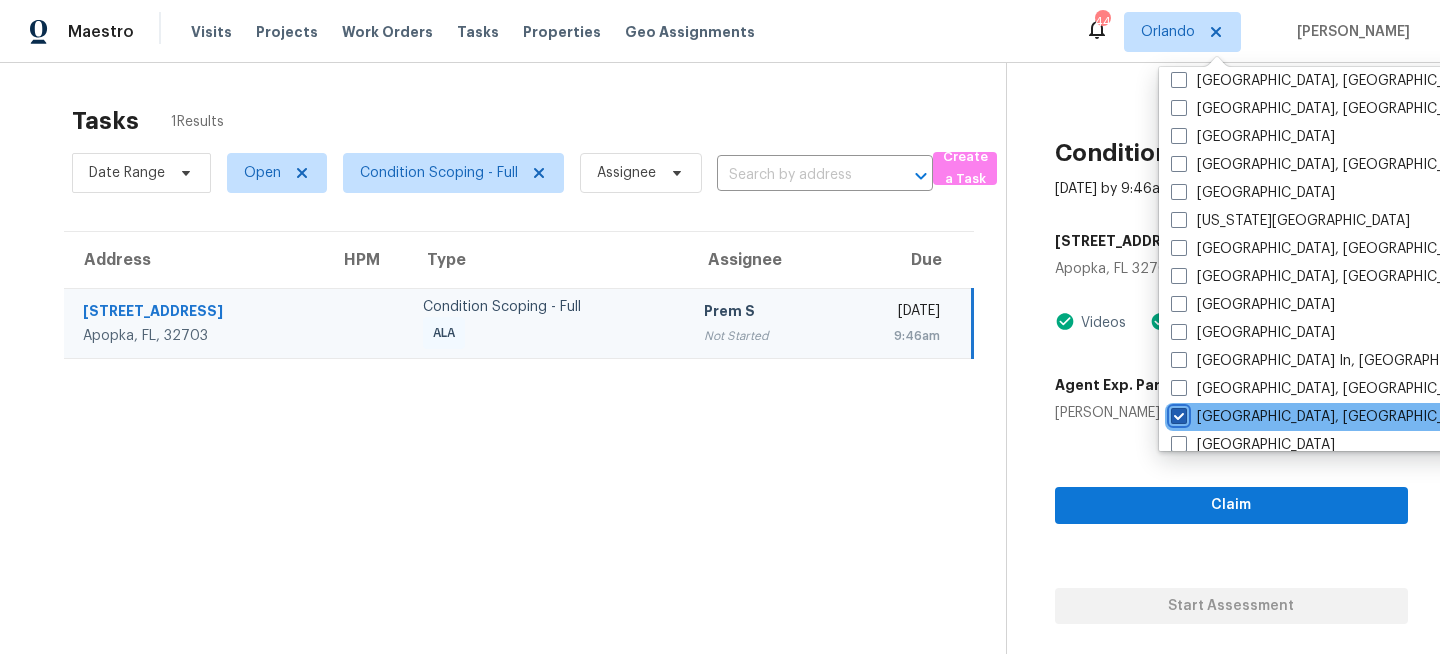 checkbox on "true" 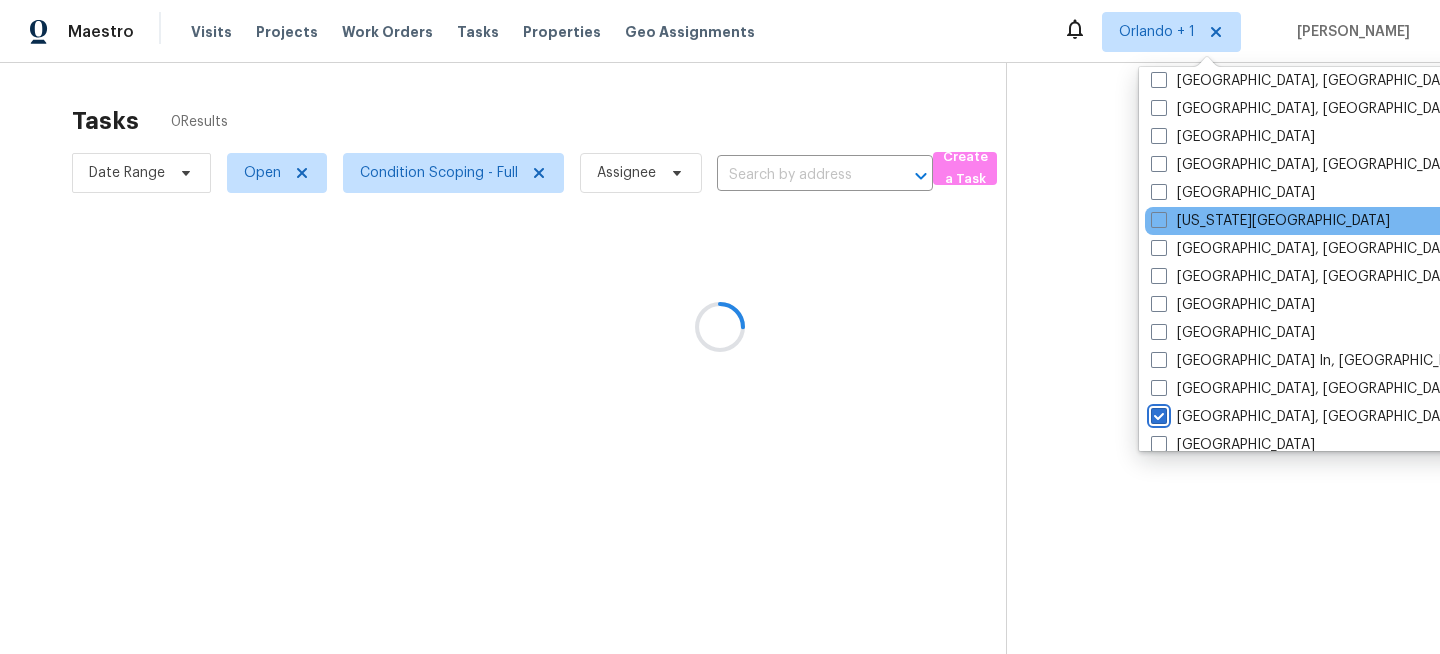 scroll, scrollTop: 0, scrollLeft: 0, axis: both 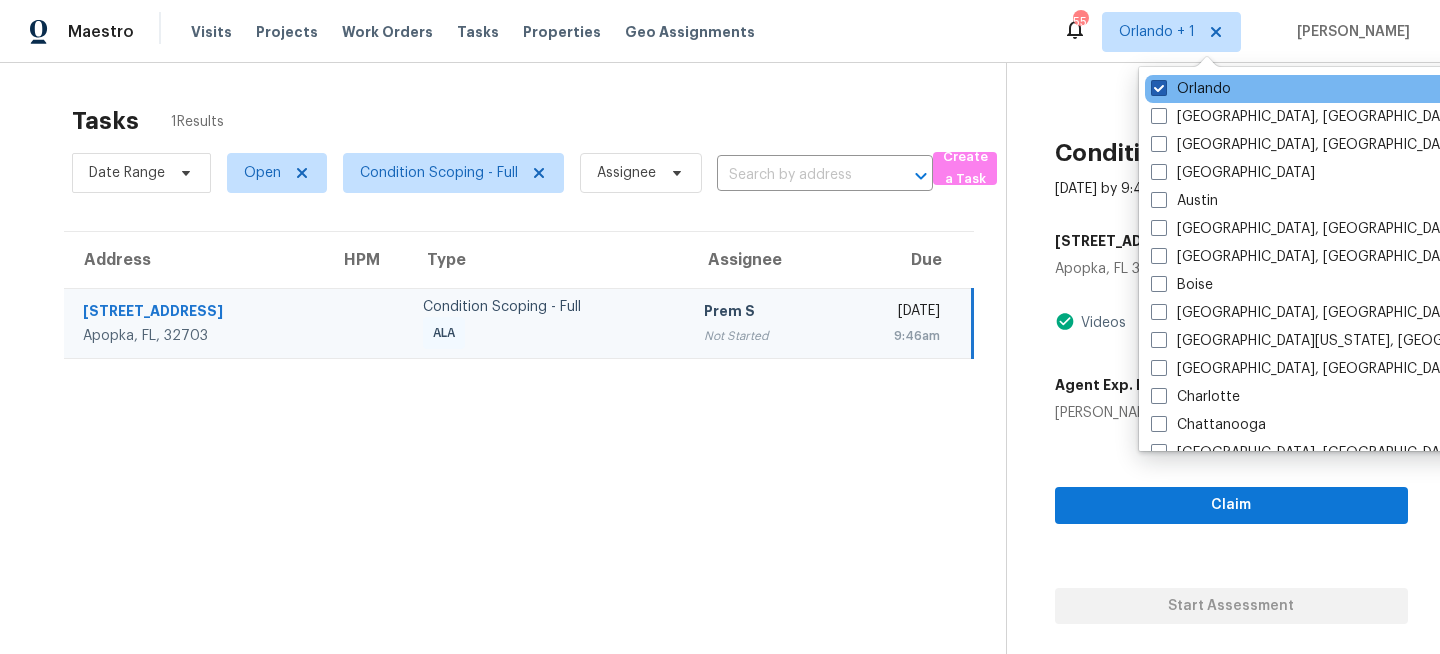 click on "Orlando" at bounding box center (1191, 89) 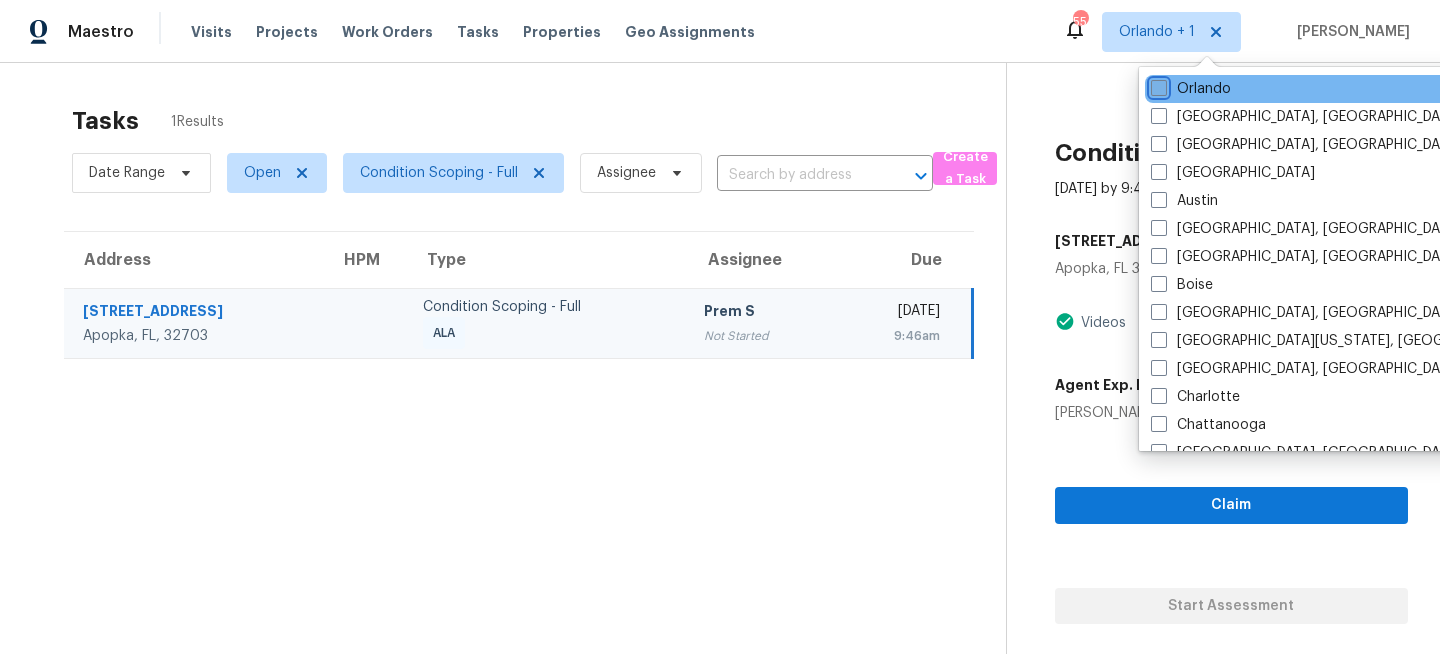 checkbox on "false" 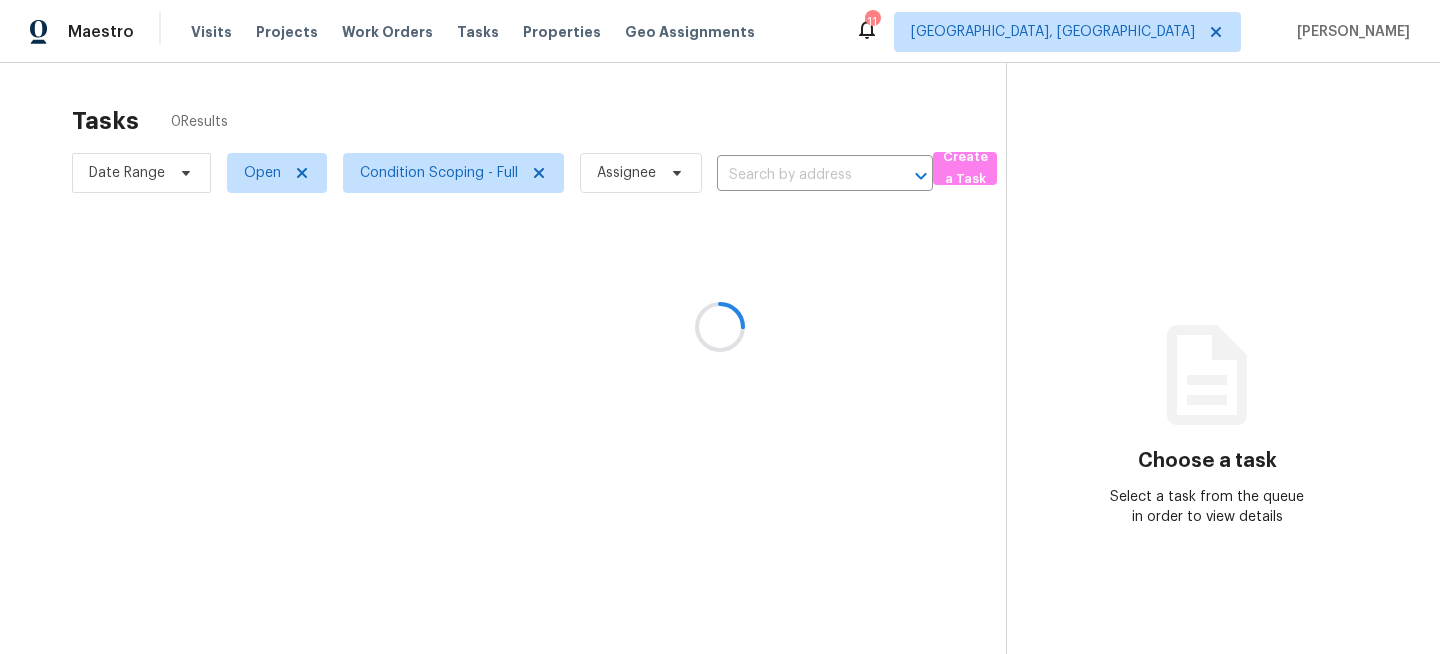 scroll, scrollTop: 0, scrollLeft: 0, axis: both 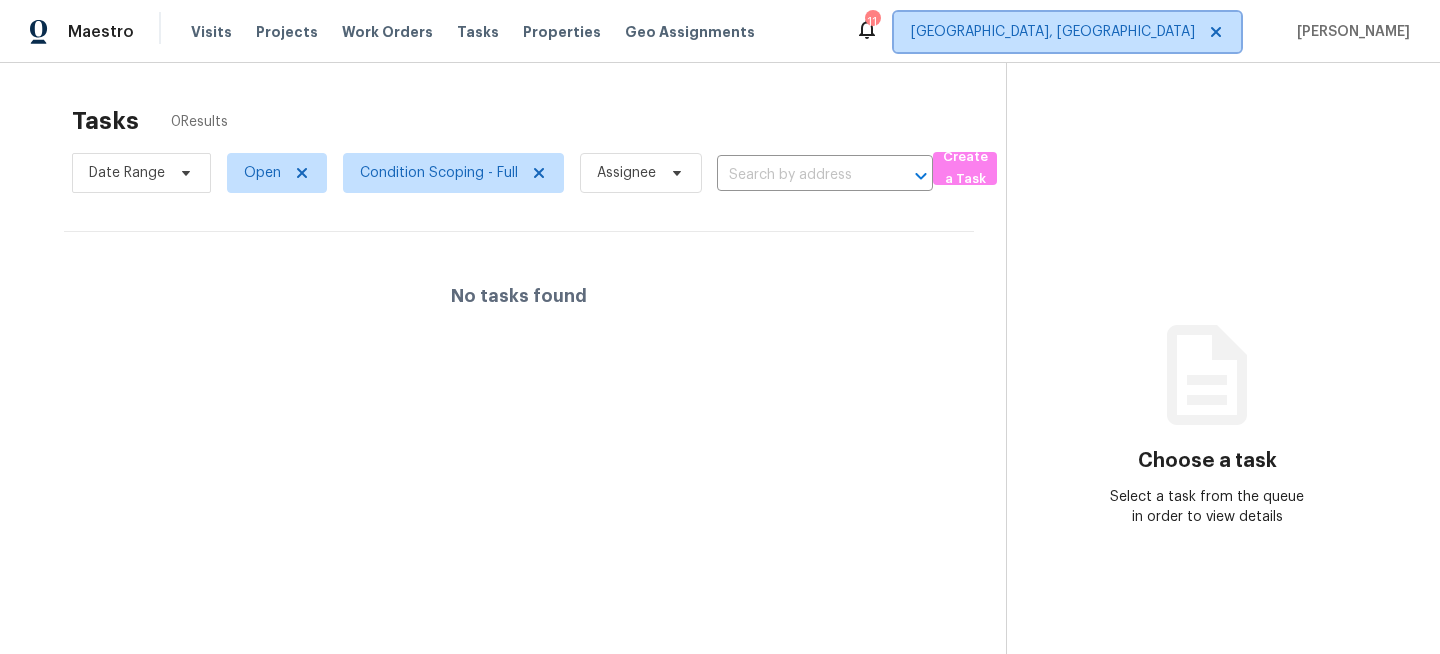 click on "[GEOGRAPHIC_DATA], [GEOGRAPHIC_DATA]" at bounding box center (1053, 32) 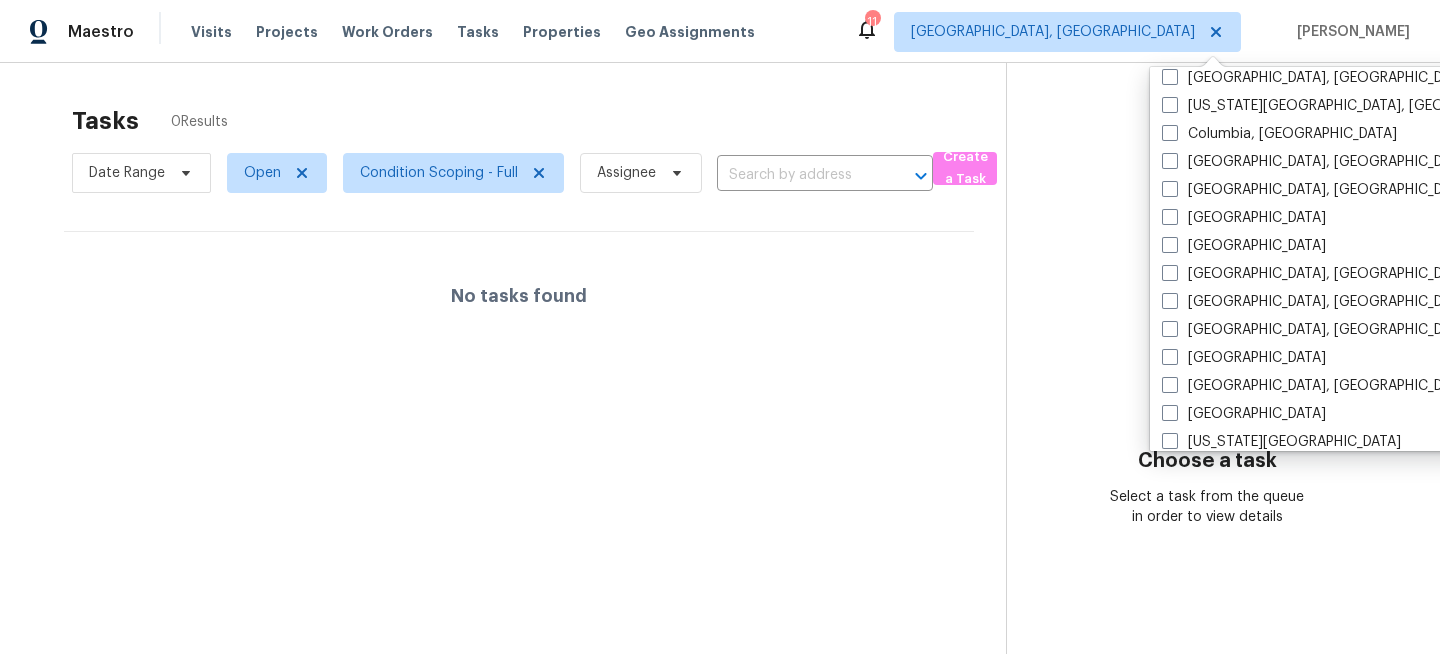 scroll, scrollTop: 435, scrollLeft: 0, axis: vertical 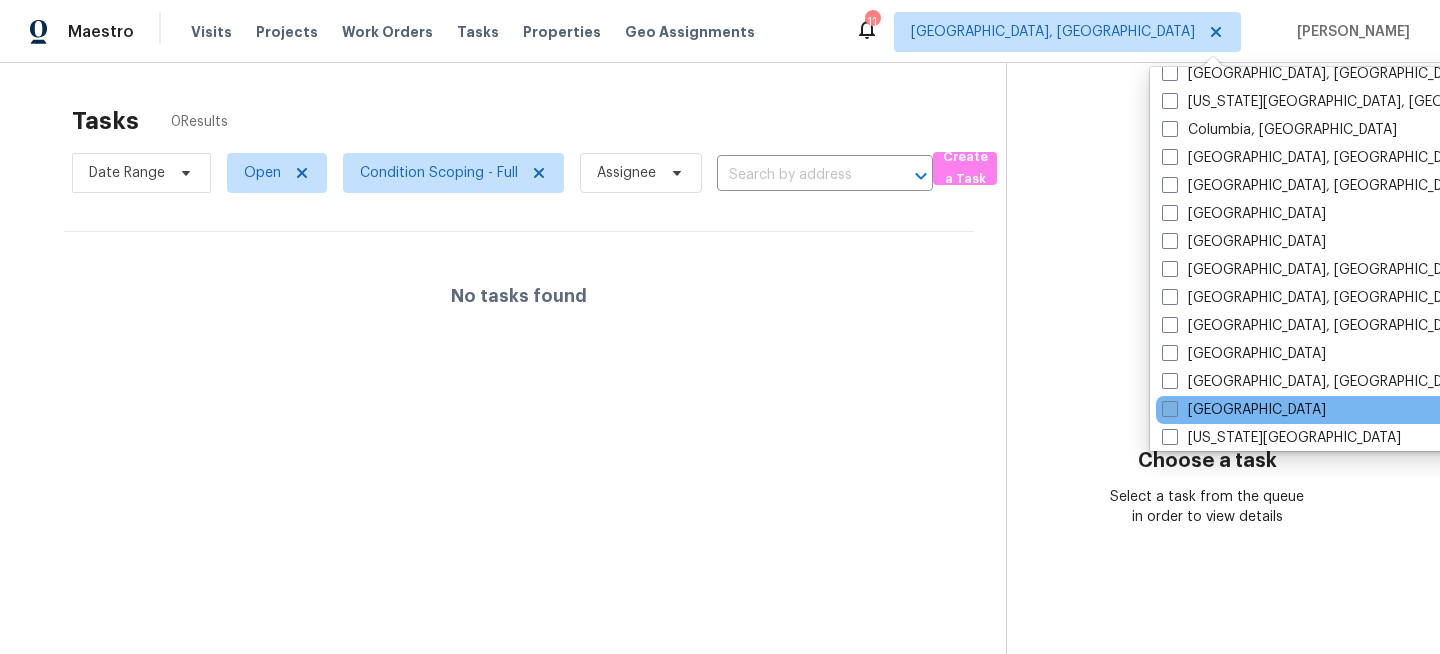 click at bounding box center (1170, 409) 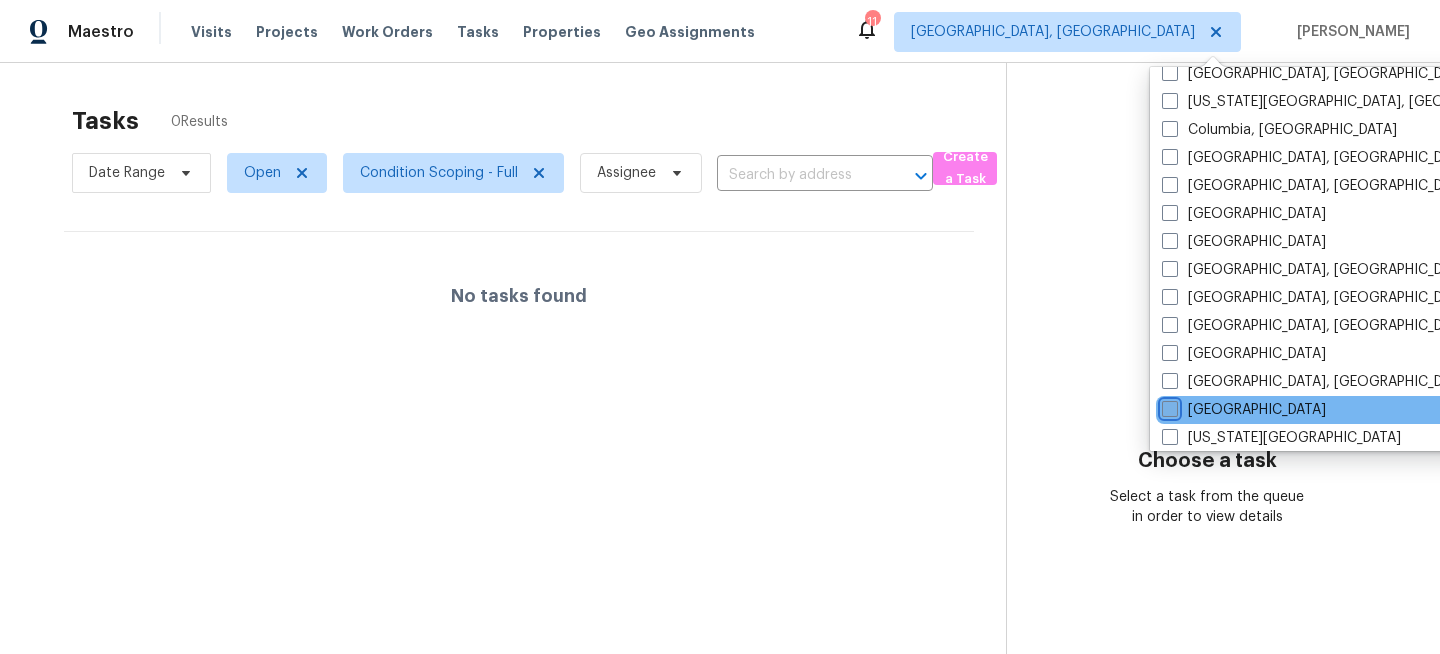 click on "[GEOGRAPHIC_DATA]" at bounding box center [1168, 406] 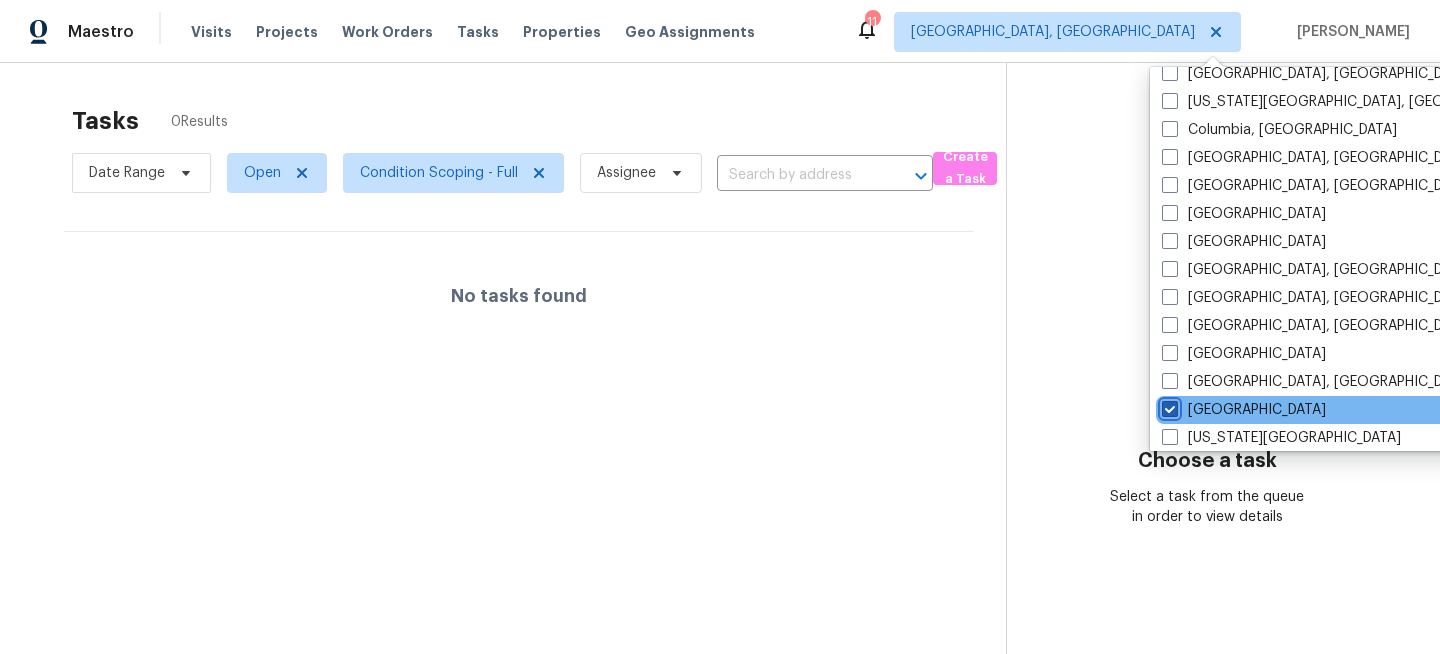 checkbox on "true" 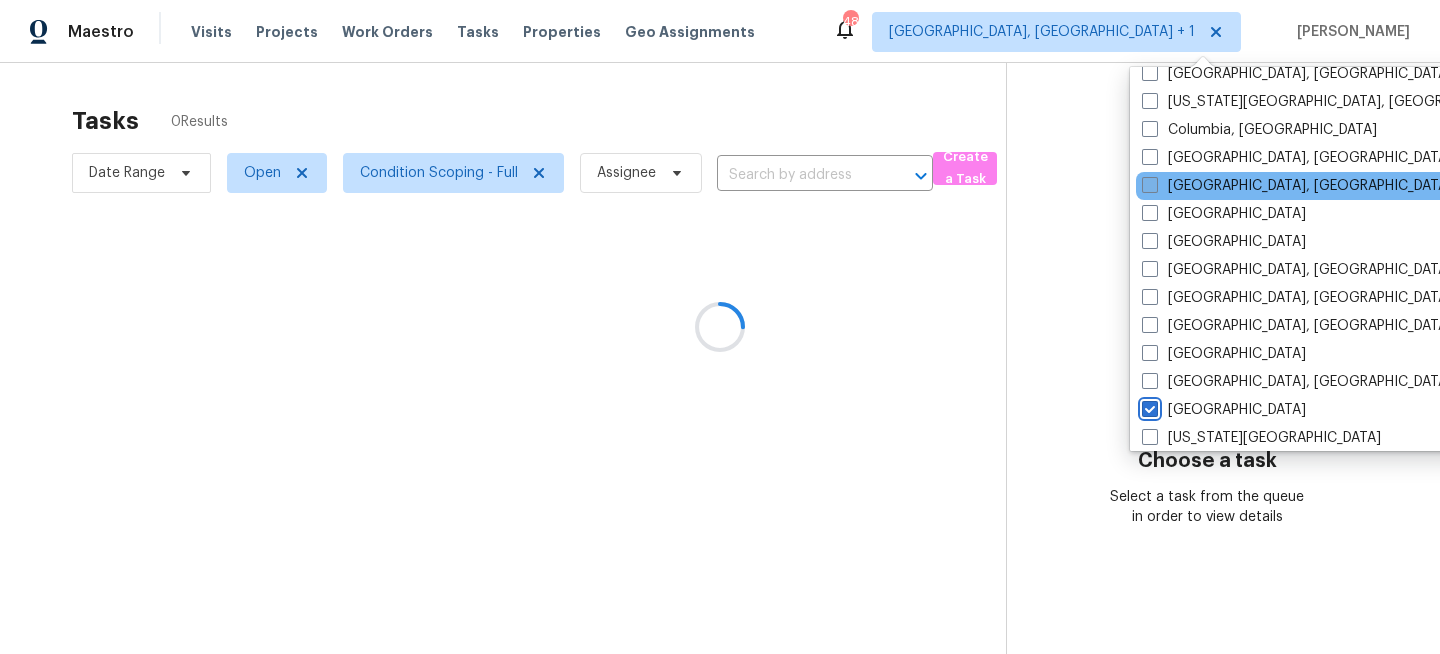 scroll, scrollTop: 0, scrollLeft: 0, axis: both 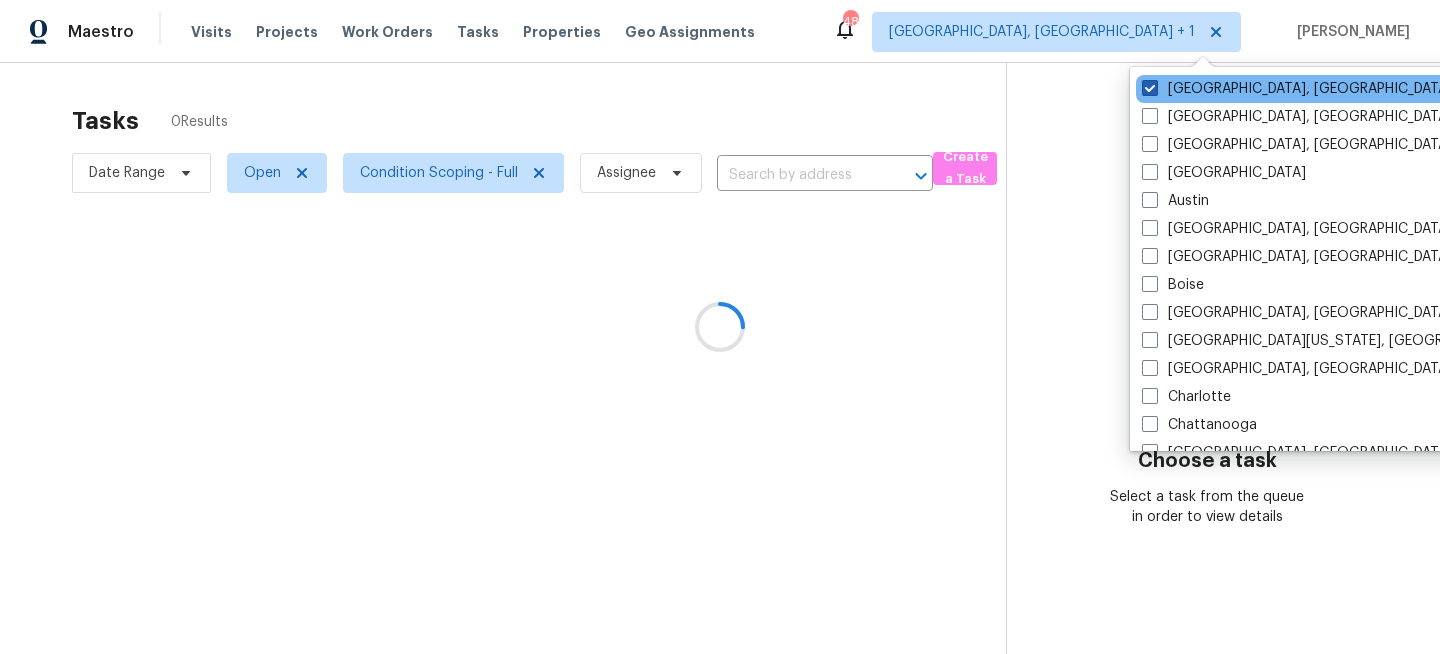 click on "Miami, FL" at bounding box center (1297, 89) 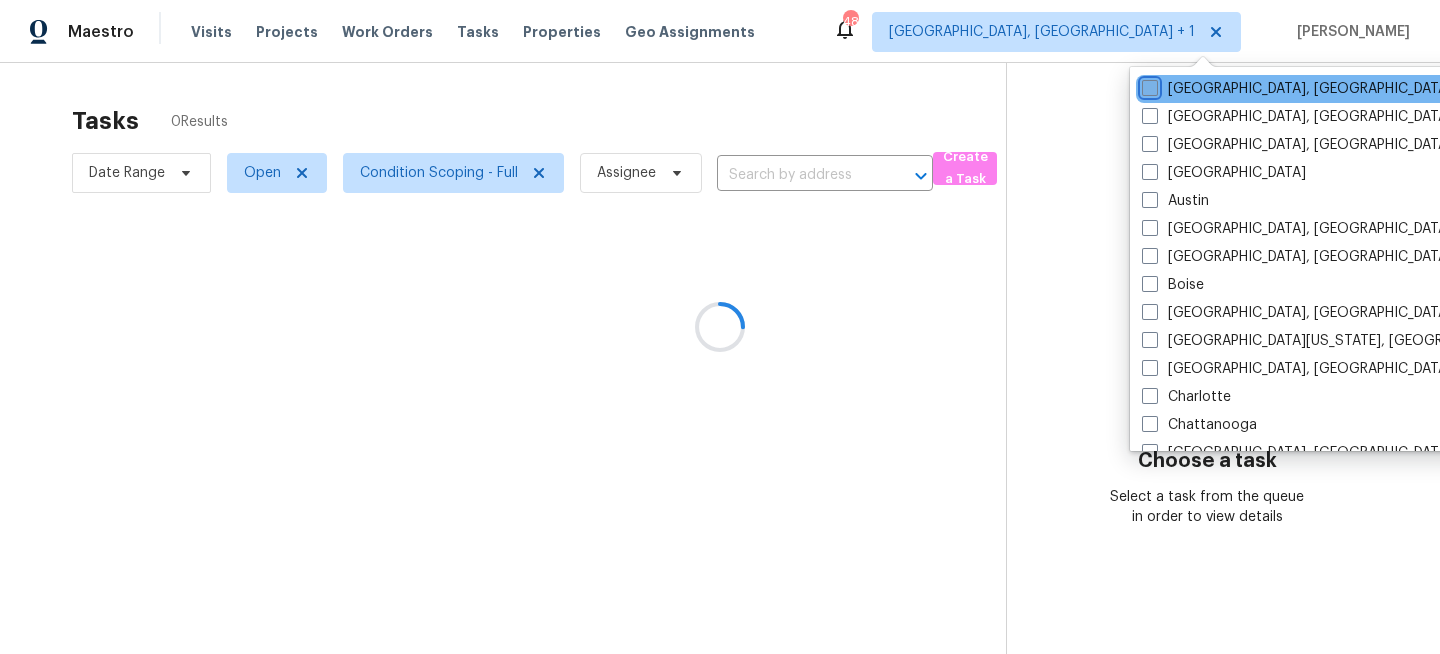 checkbox on "false" 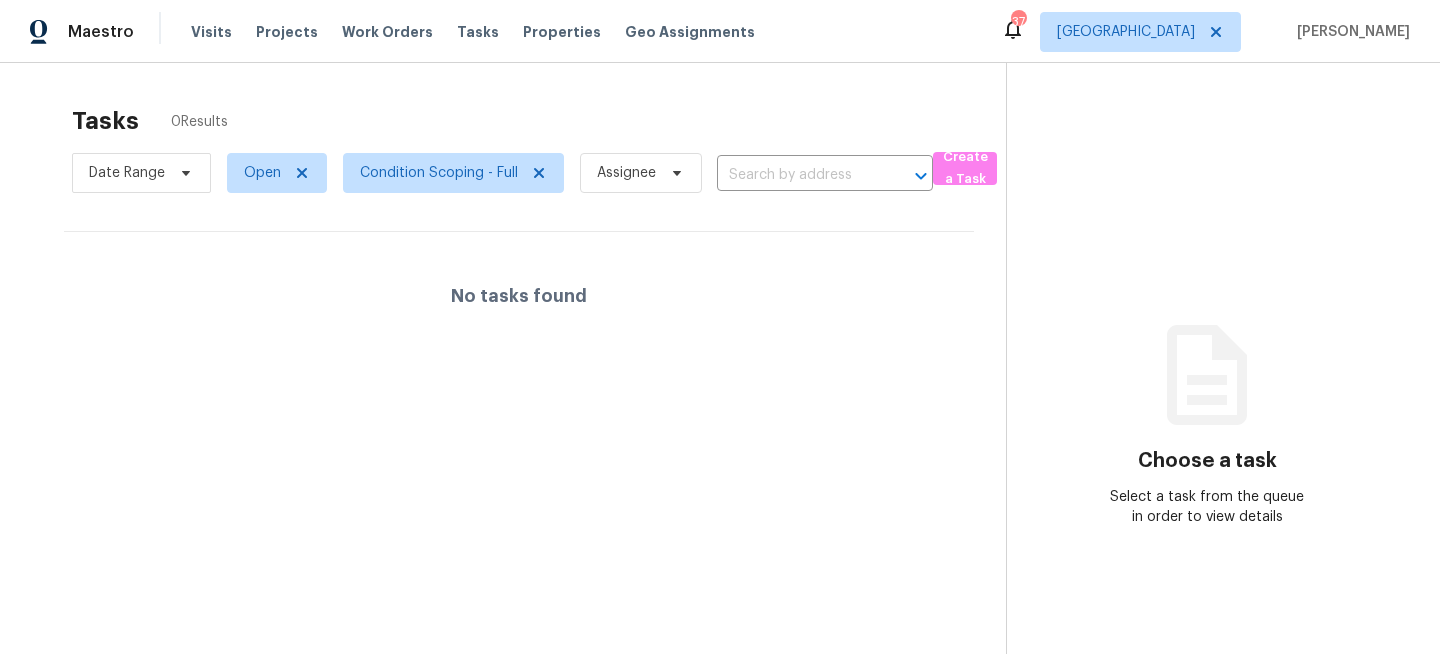 scroll, scrollTop: 0, scrollLeft: 0, axis: both 